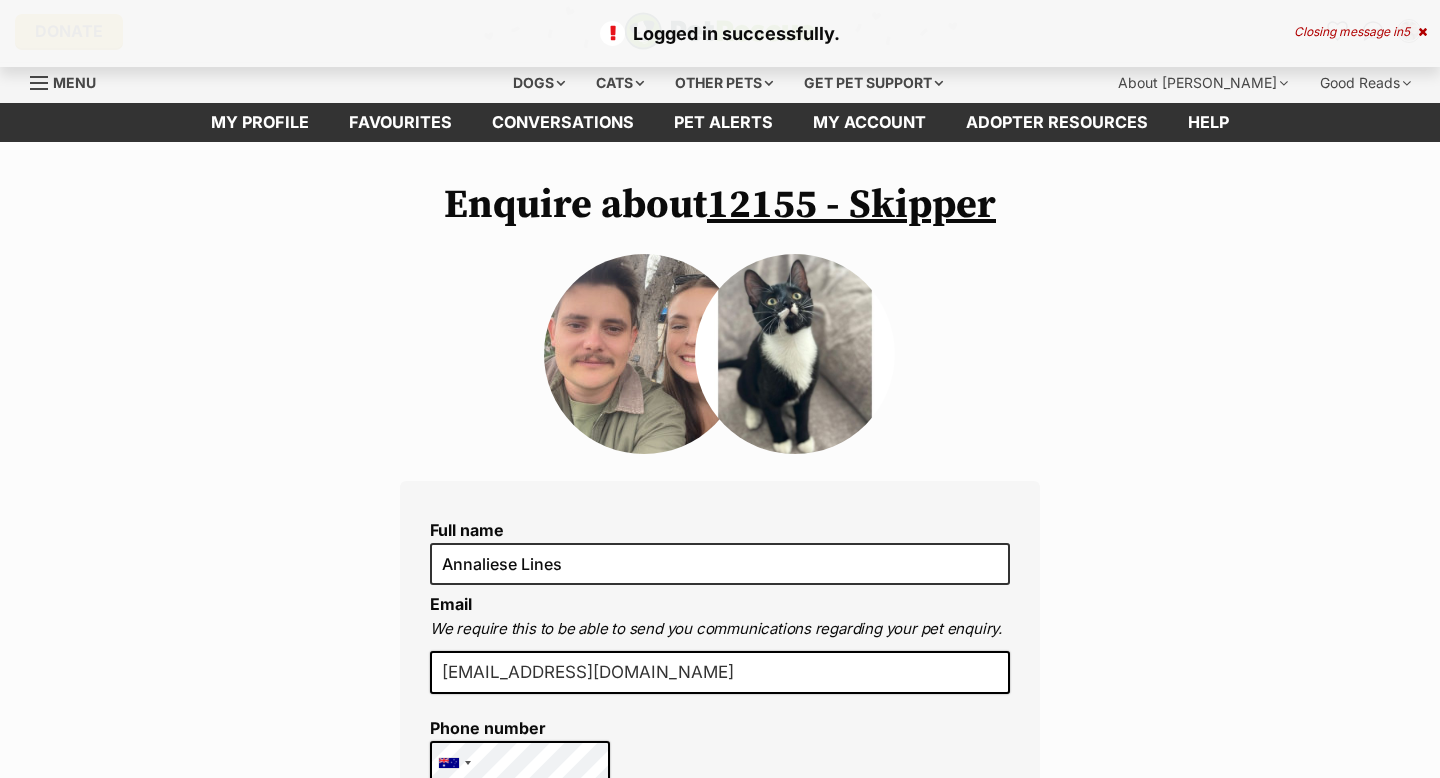 scroll, scrollTop: 0, scrollLeft: 0, axis: both 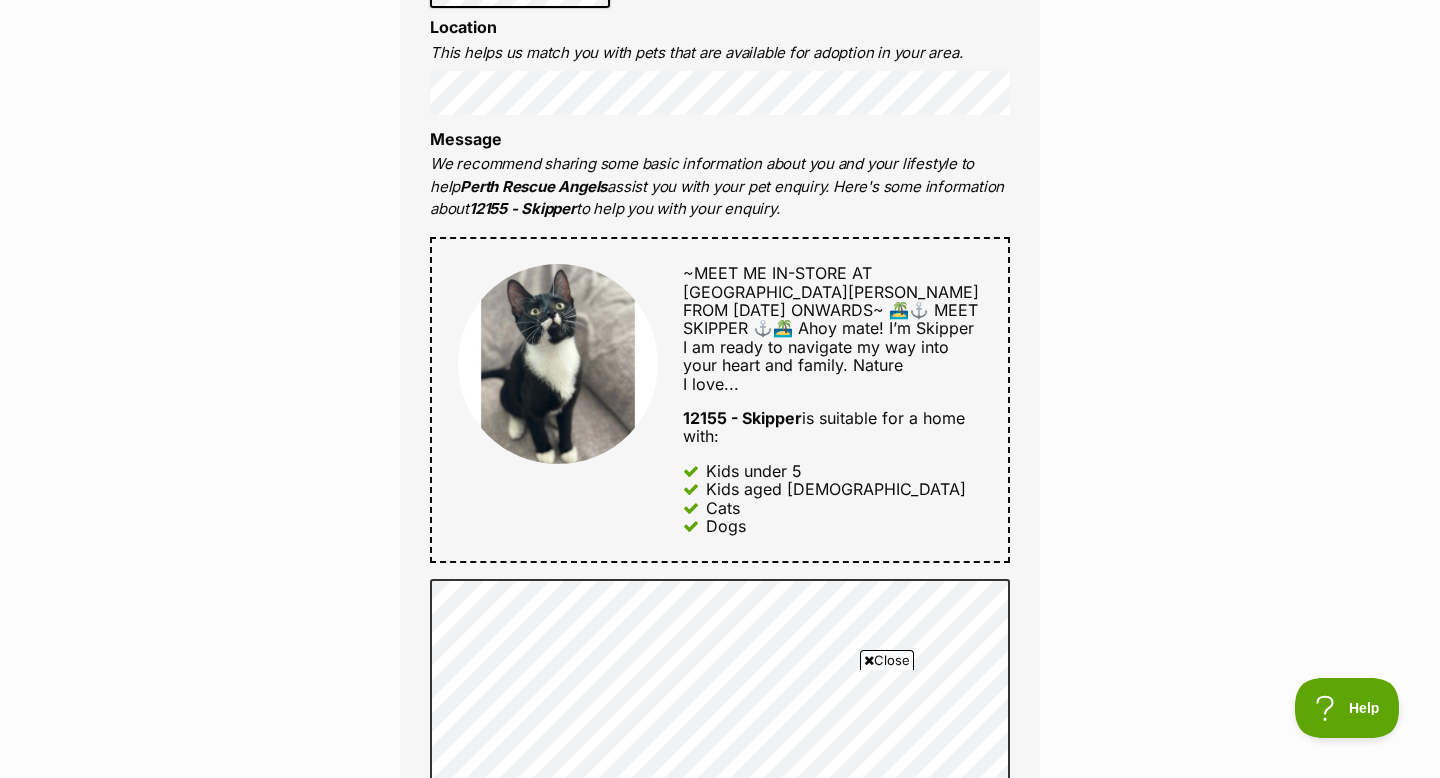 click on "We recommend sharing some basic information about you and your lifestyle to help  Perth Rescue Angels  assist you with your pet enquiry. Here's some information about  12155 - Skipper  to help you with your enquiry." at bounding box center (720, 187) 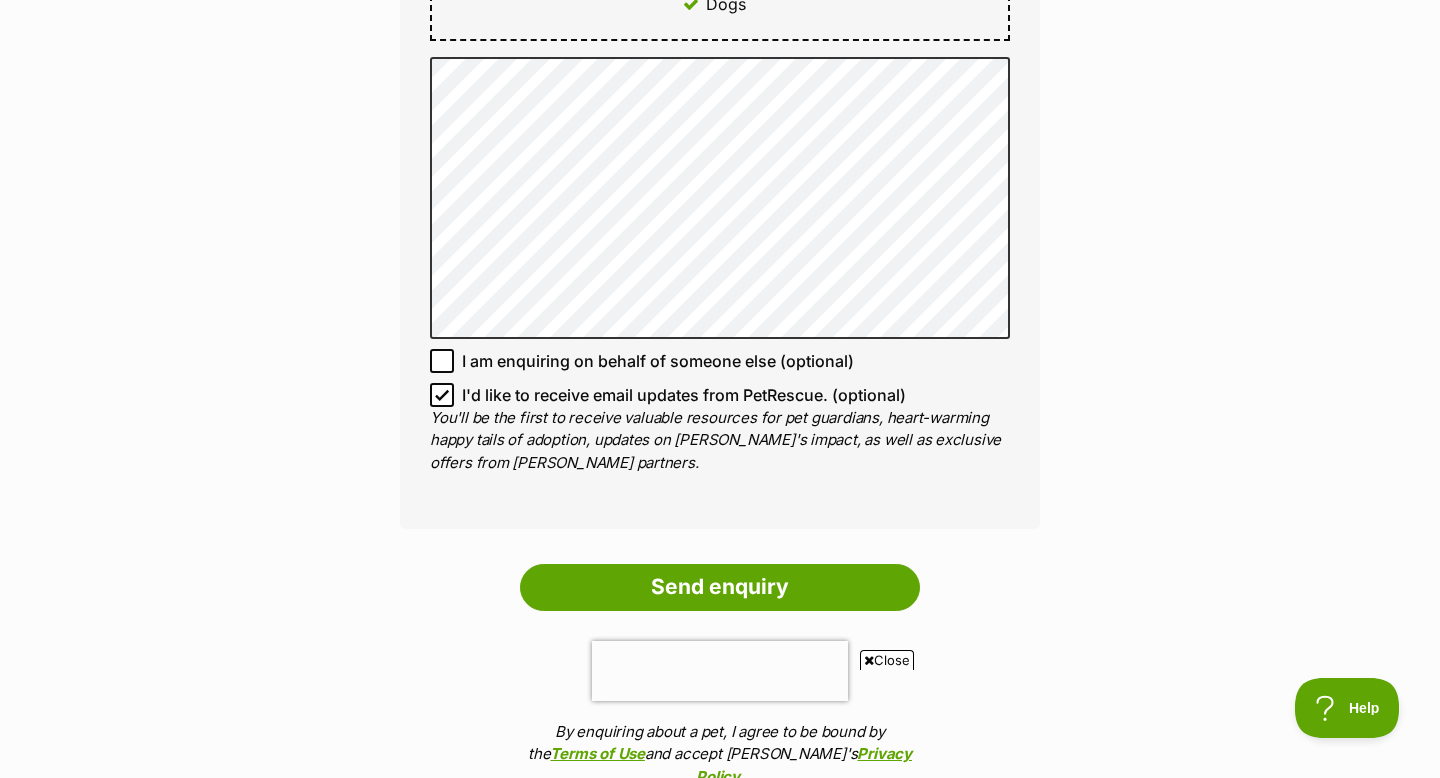scroll, scrollTop: 1304, scrollLeft: 0, axis: vertical 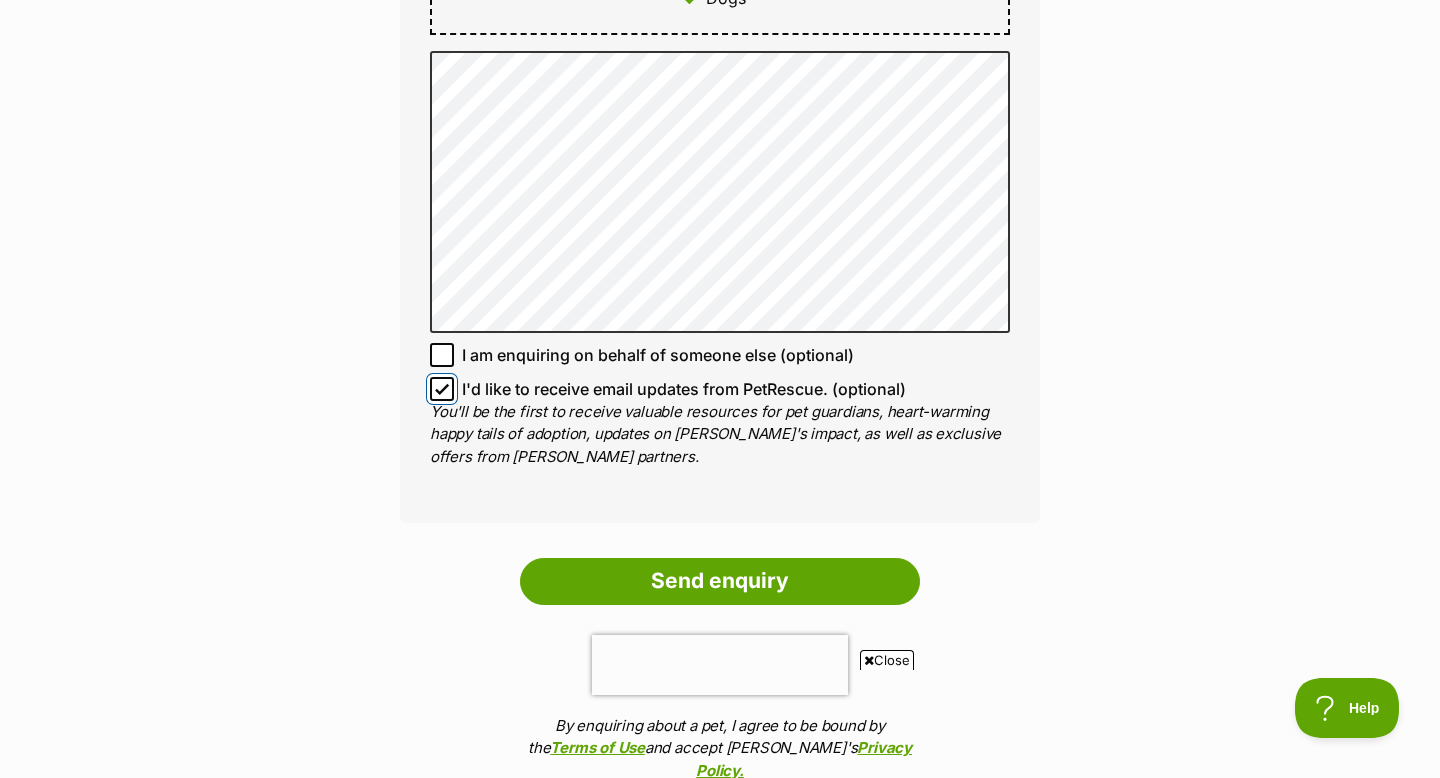 click on "I'd like to receive email updates from PetRescue. (optional)" at bounding box center (442, 389) 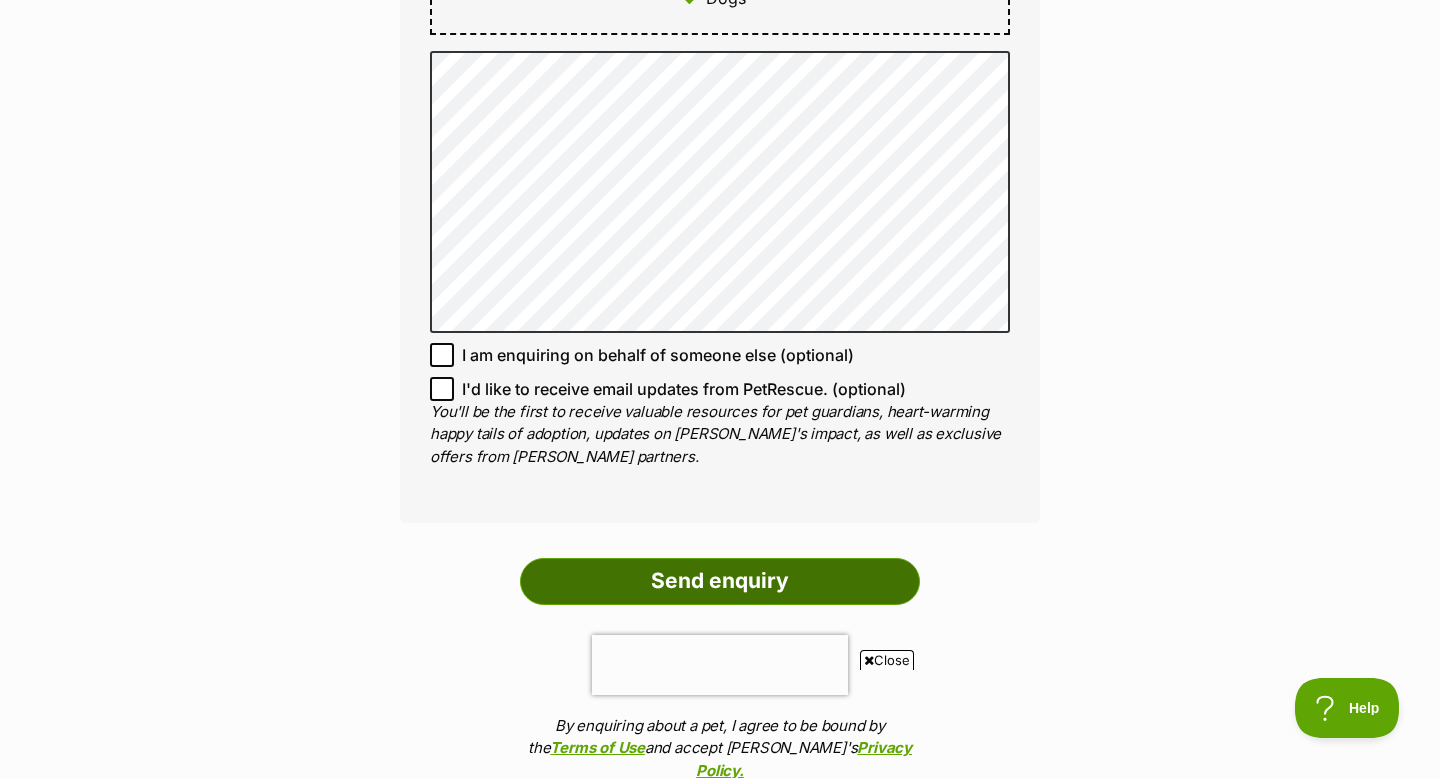 click on "Send enquiry" at bounding box center (720, 581) 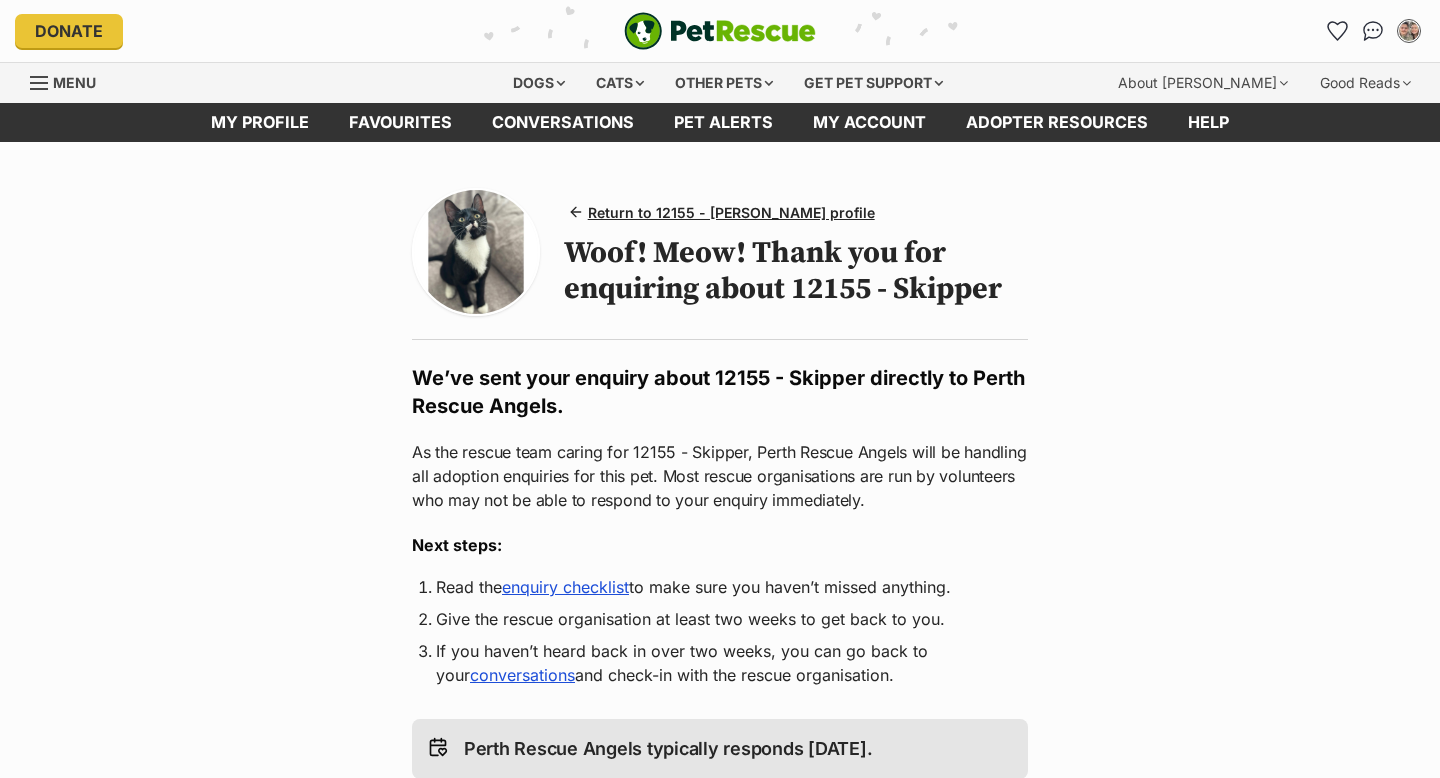 scroll, scrollTop: 0, scrollLeft: 0, axis: both 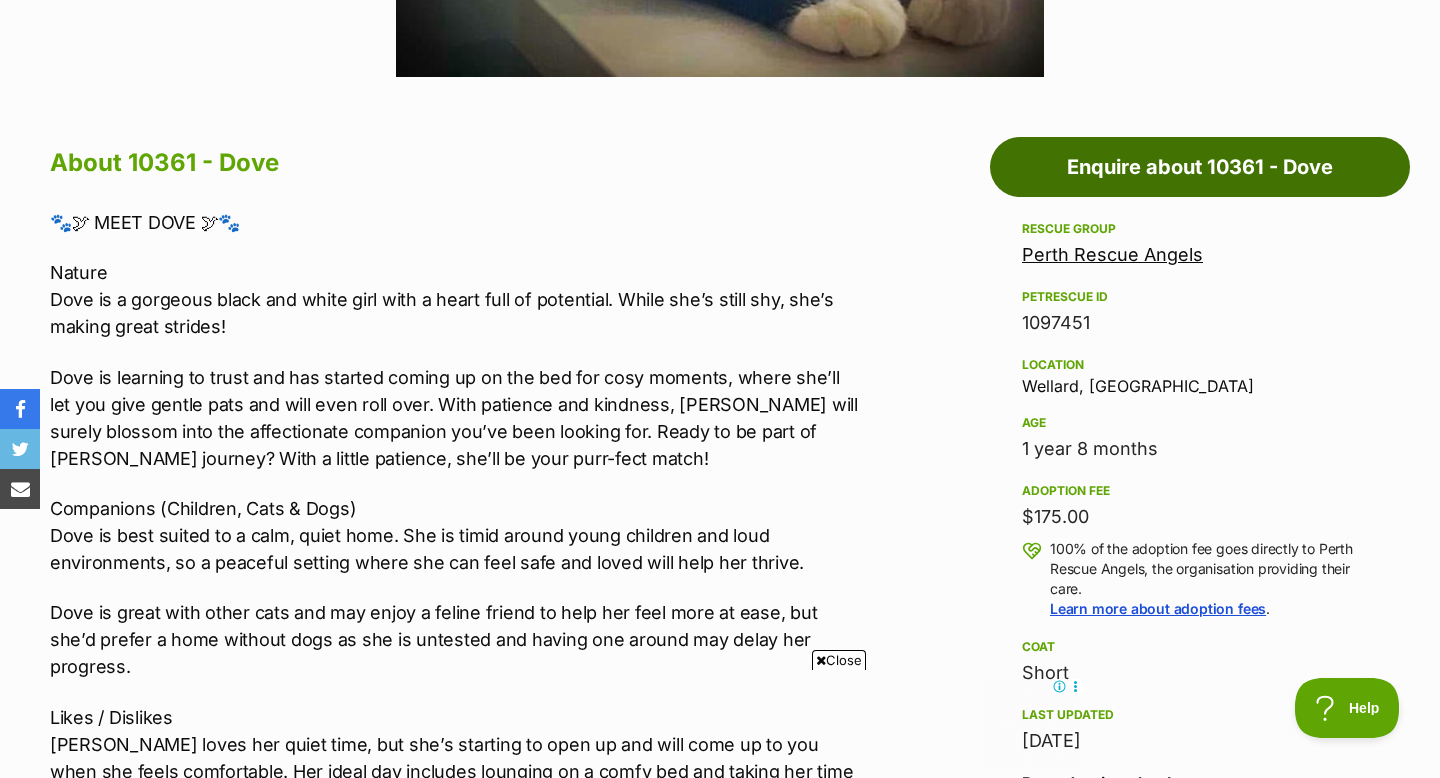 click on "Enquire about 10361 - Dove" at bounding box center (1200, 167) 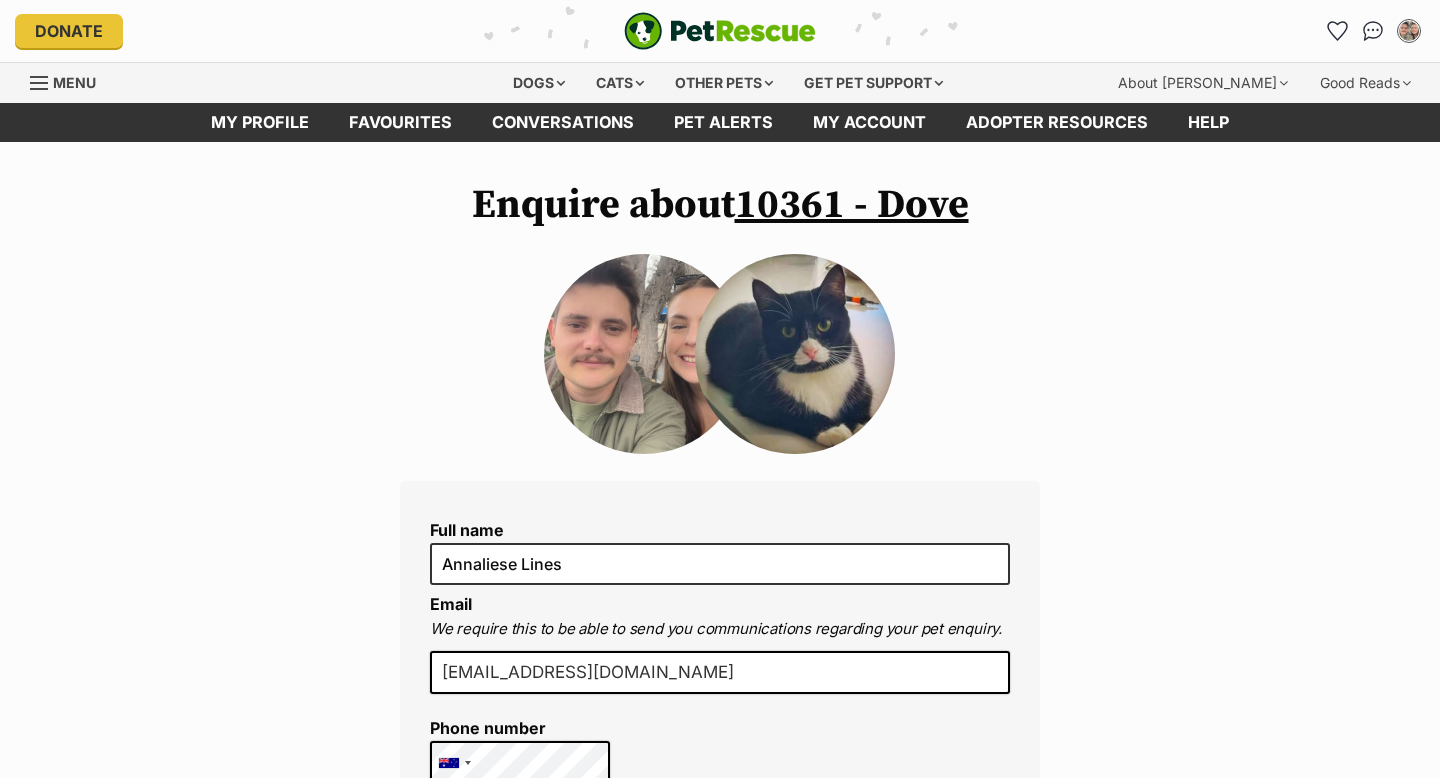 scroll, scrollTop: 0, scrollLeft: 0, axis: both 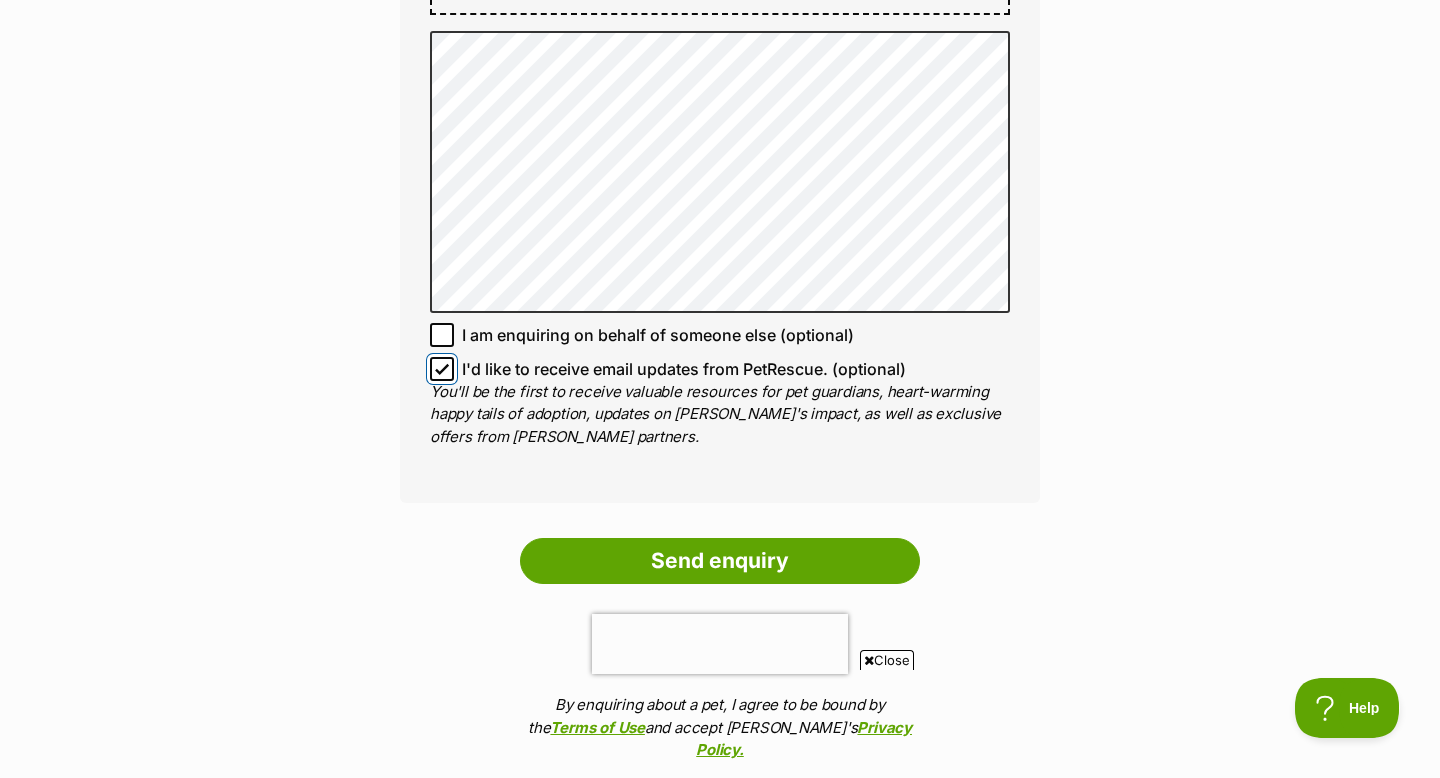 click on "I'd like to receive email updates from PetRescue. (optional)" at bounding box center [442, 369] 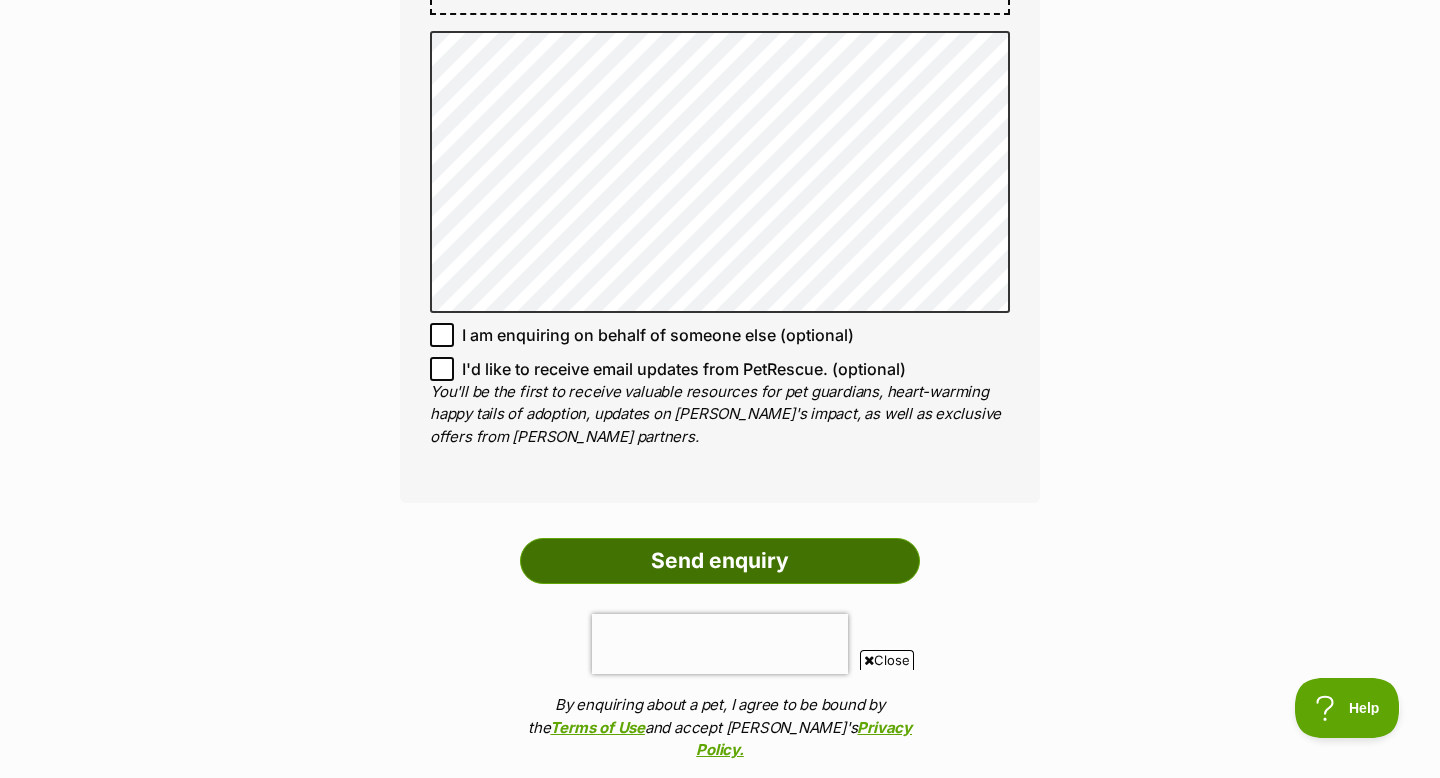 click on "Send enquiry" at bounding box center (720, 561) 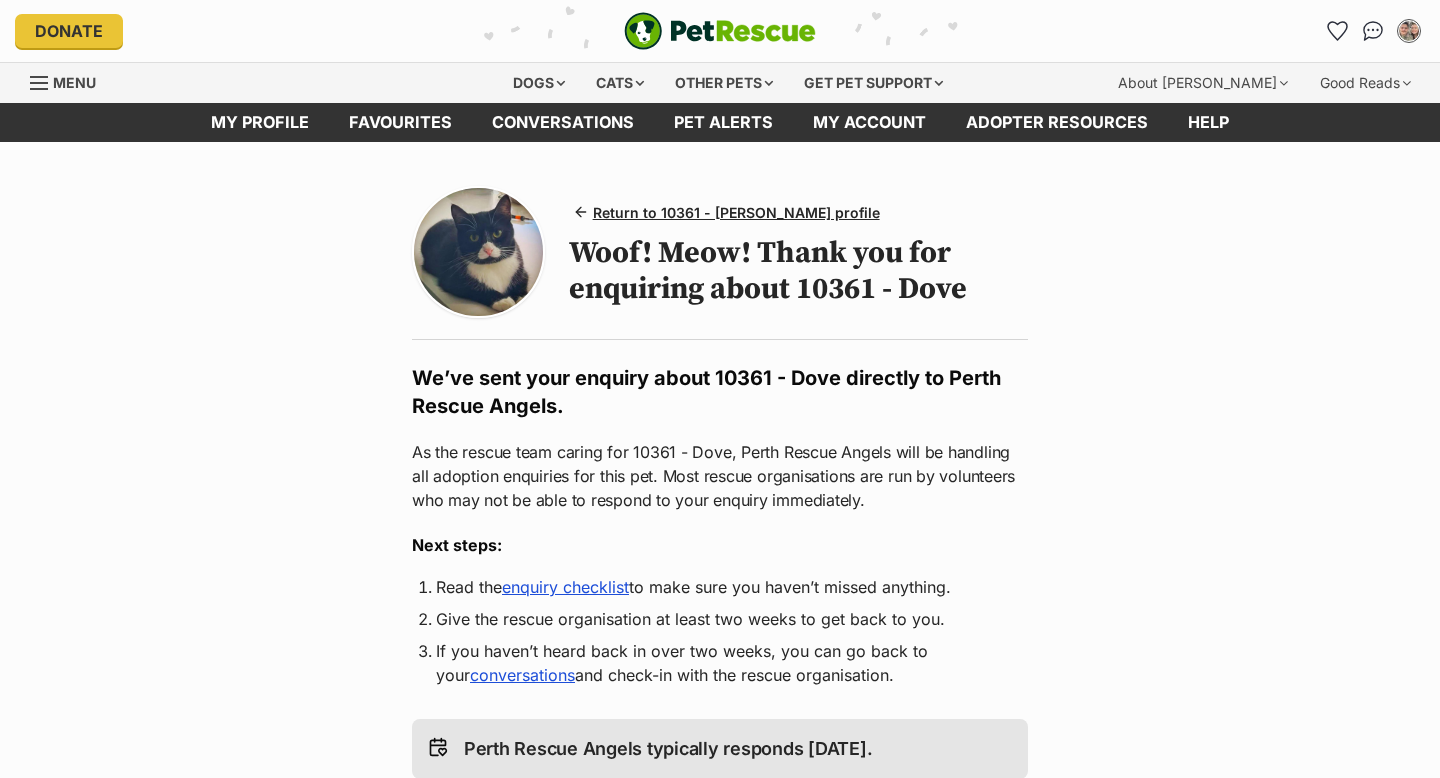 scroll, scrollTop: 0, scrollLeft: 0, axis: both 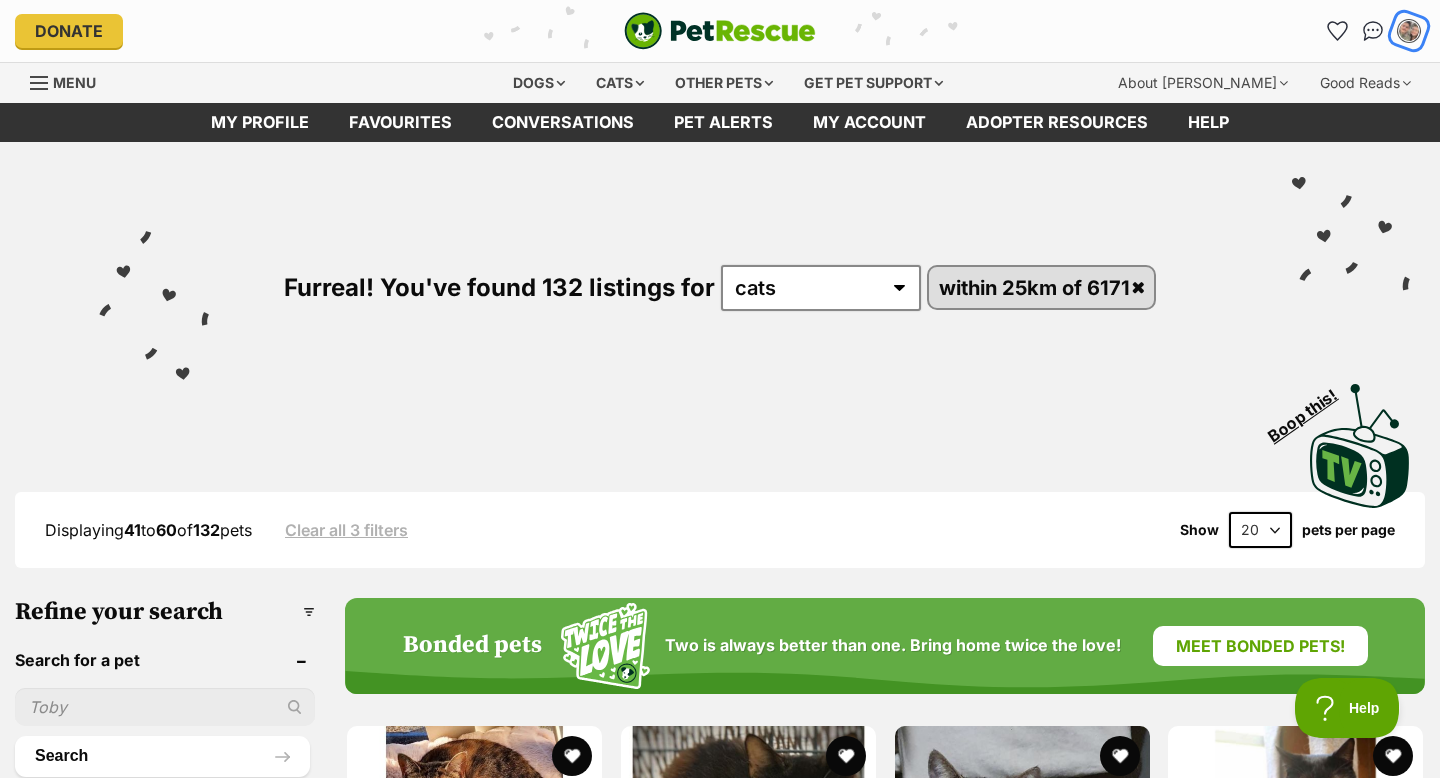 click at bounding box center [1409, 31] 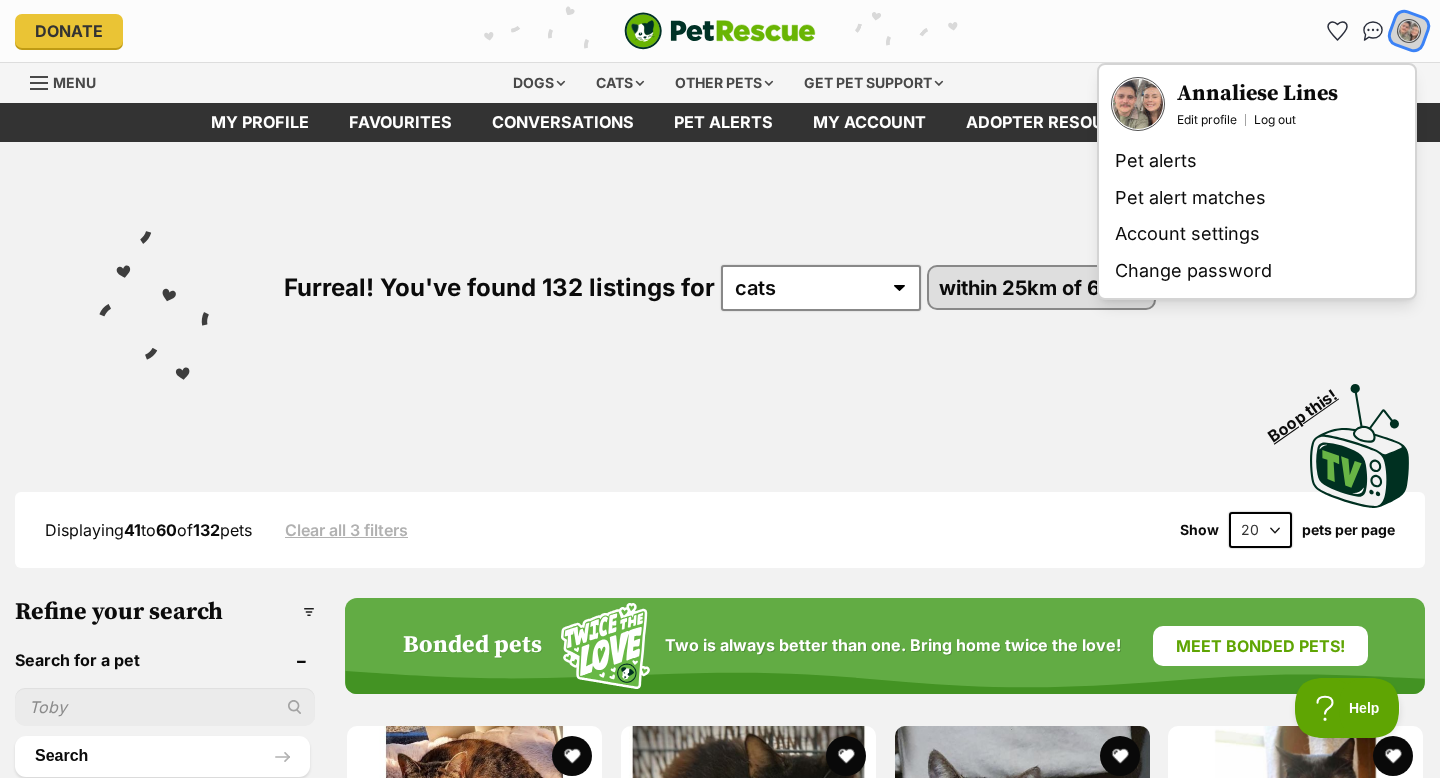 scroll, scrollTop: 0, scrollLeft: 0, axis: both 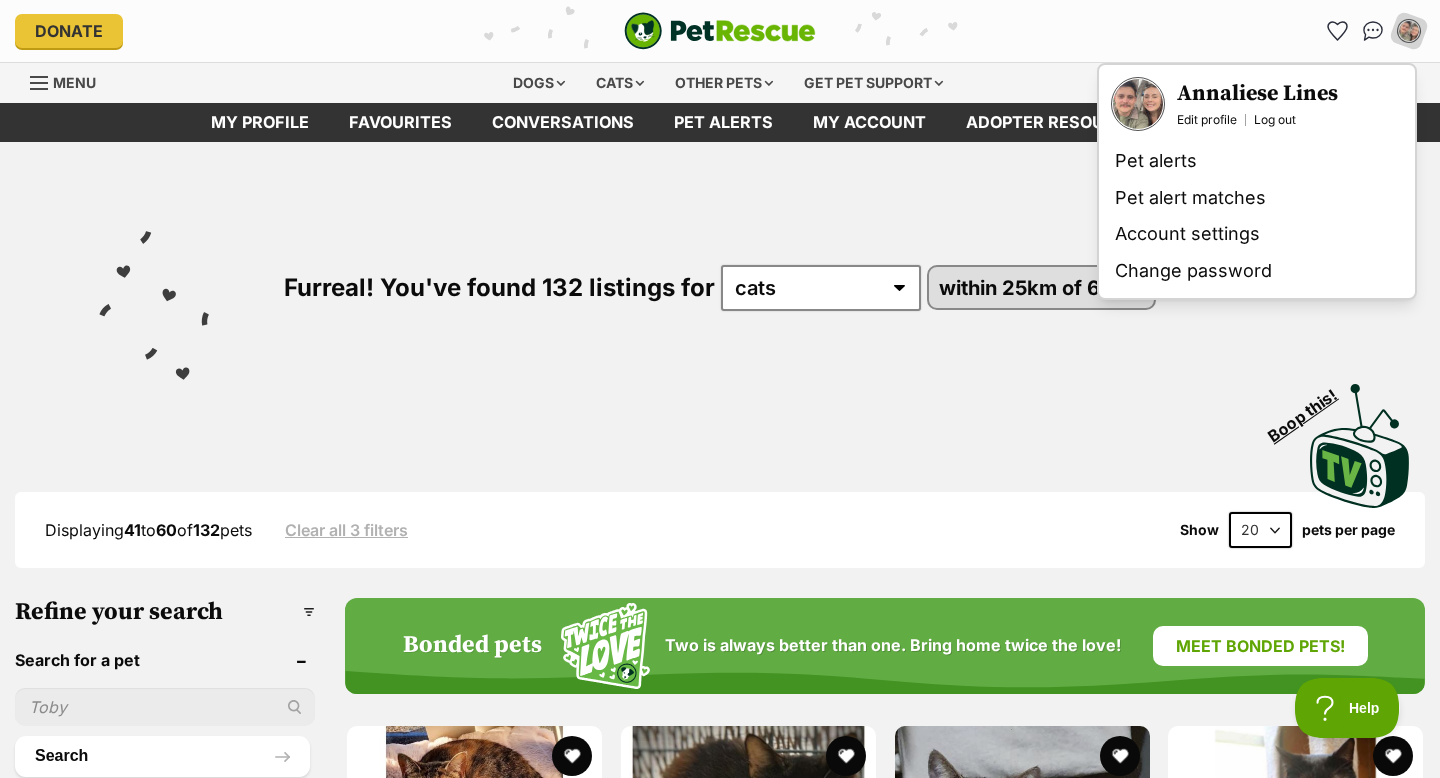 click on "Furreal! You've found 132 listings for
any type of pet
cats
dogs
other pets
within 25km of 6171" at bounding box center [720, 254] 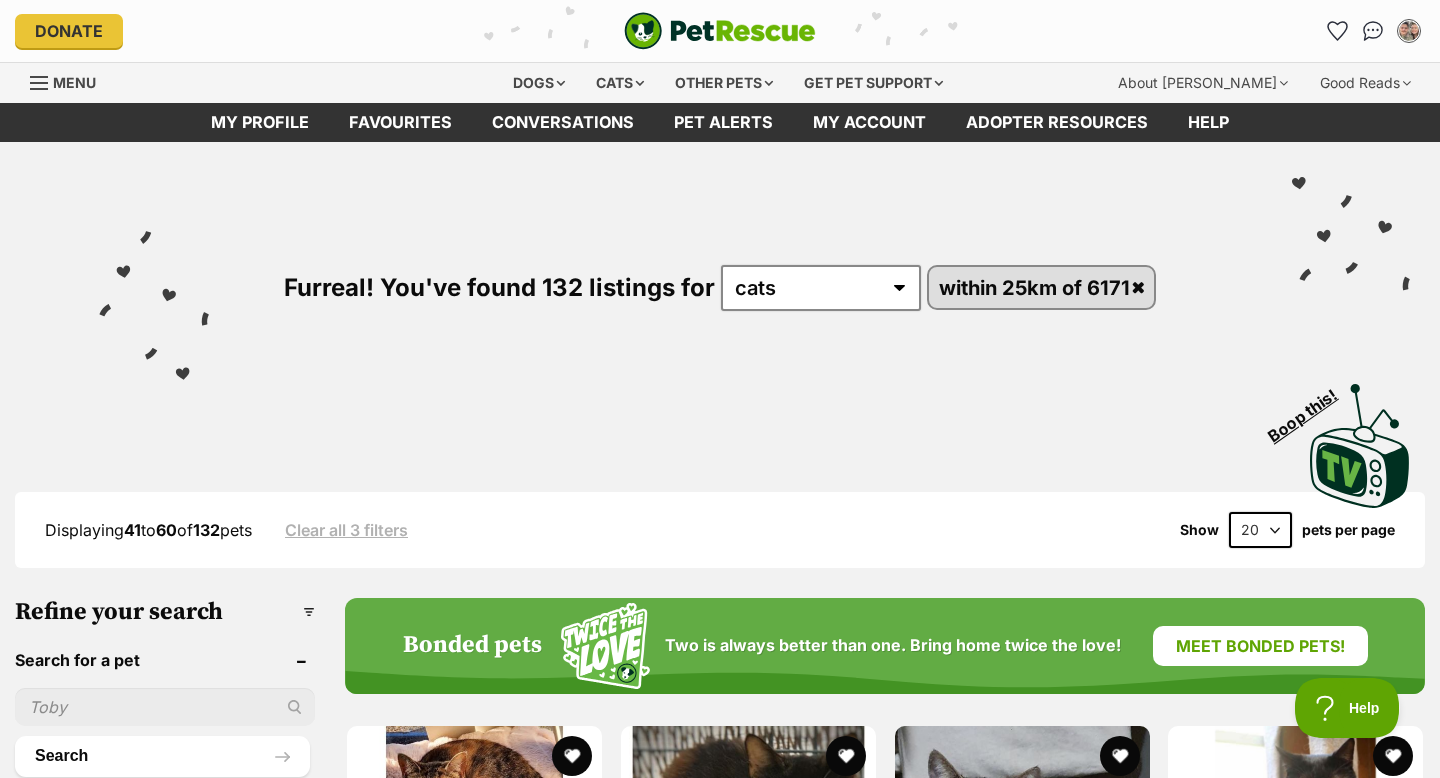 scroll, scrollTop: 0, scrollLeft: 0, axis: both 